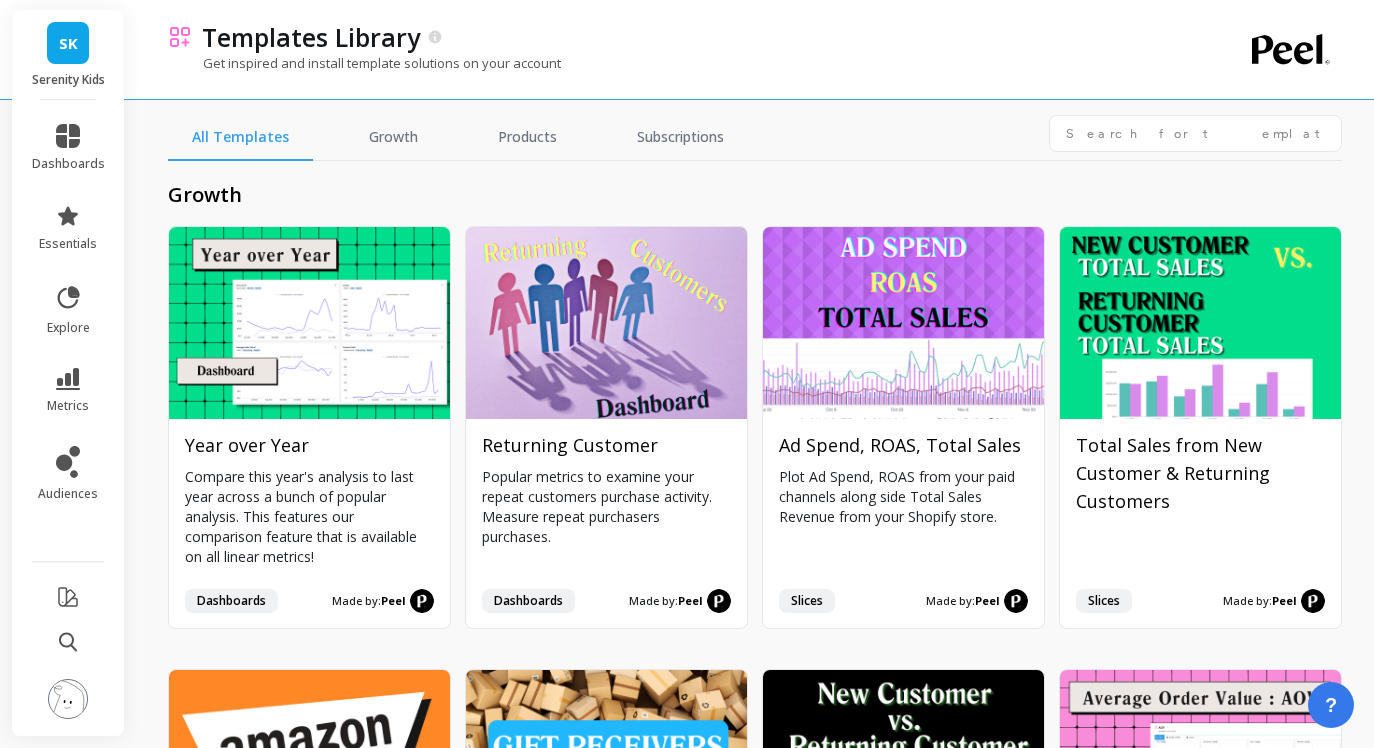 scroll, scrollTop: 0, scrollLeft: 0, axis: both 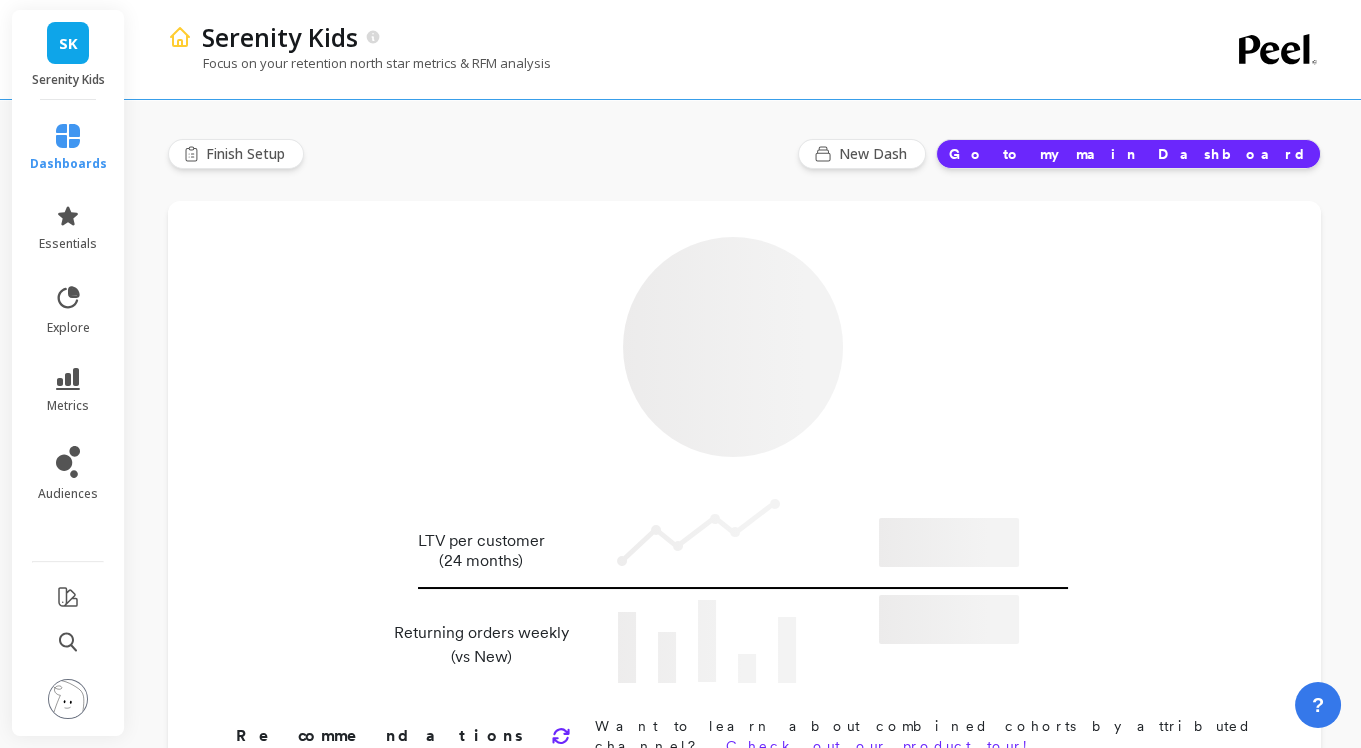 type on "Champions" 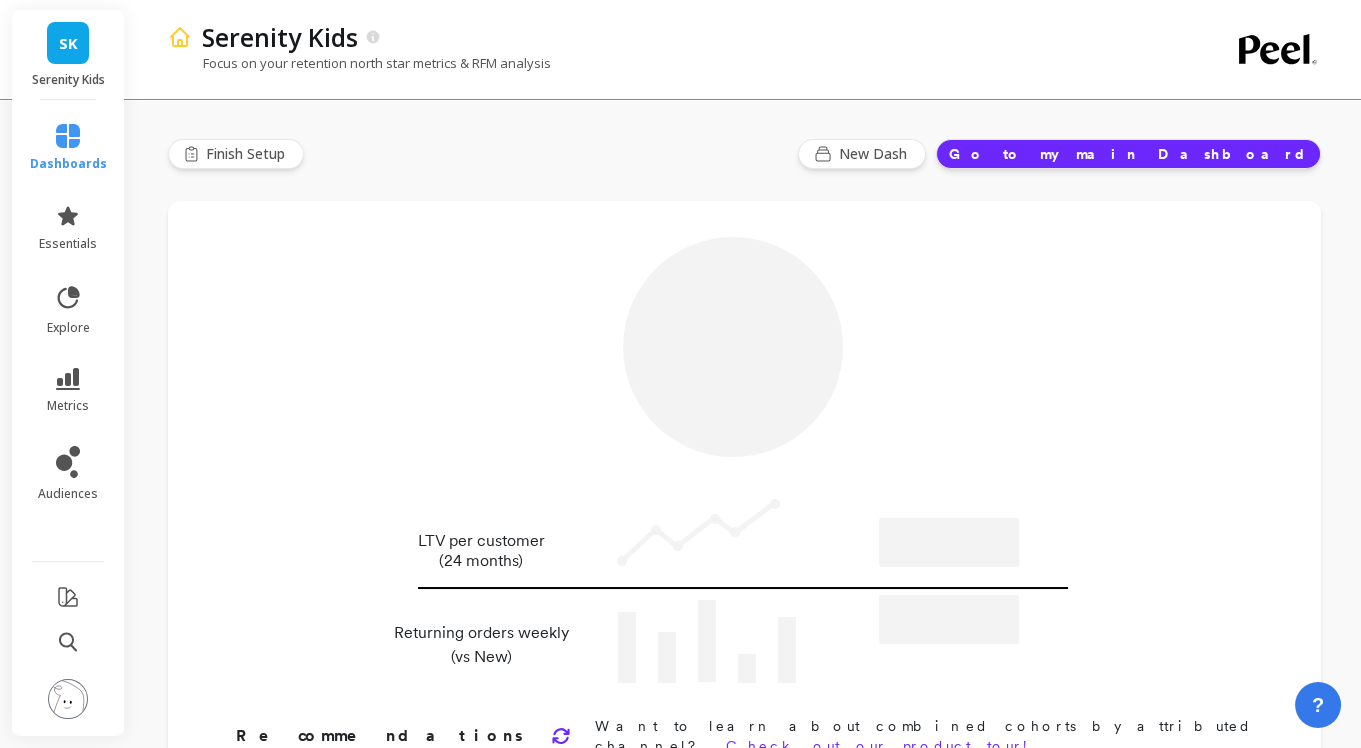 type on "10639" 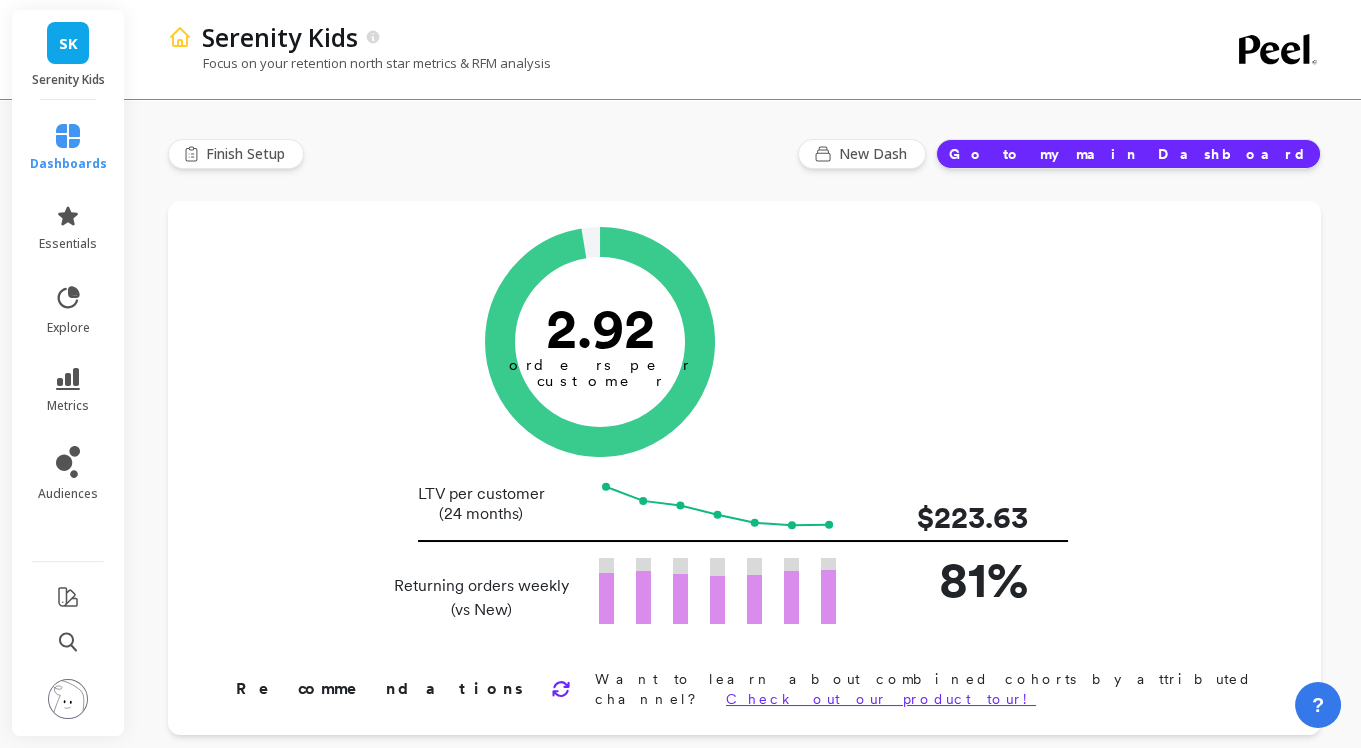 click on "Check out our product tour!" at bounding box center [881, 699] 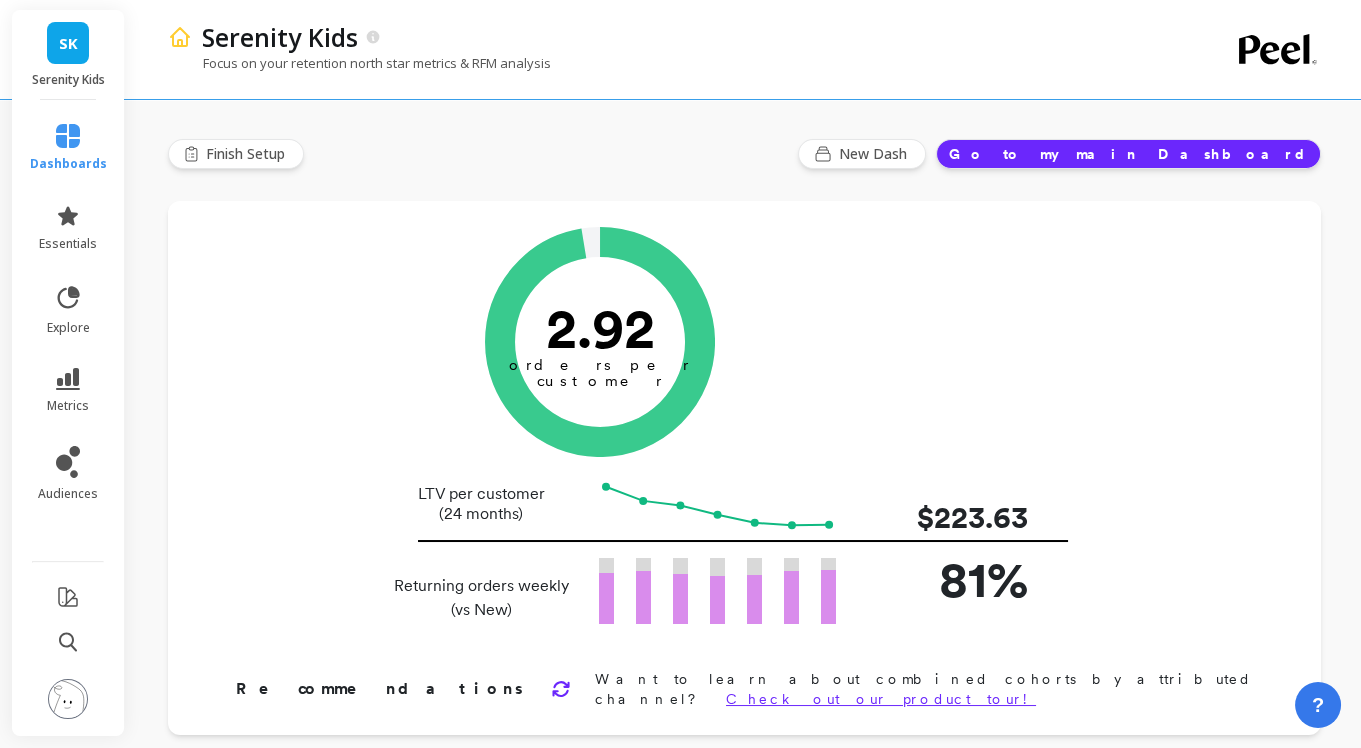 click on "Check out our product tour!" at bounding box center (881, 699) 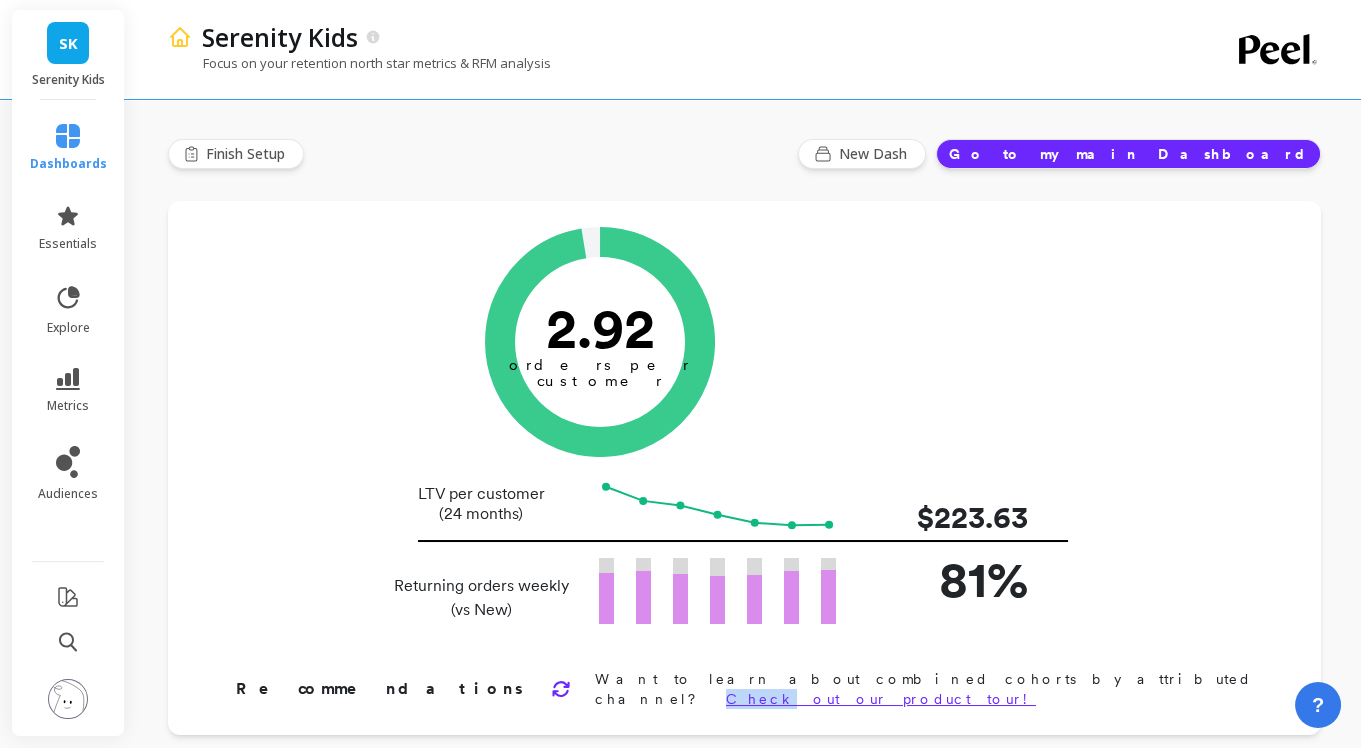 click on "Check out our product tour!" at bounding box center (881, 699) 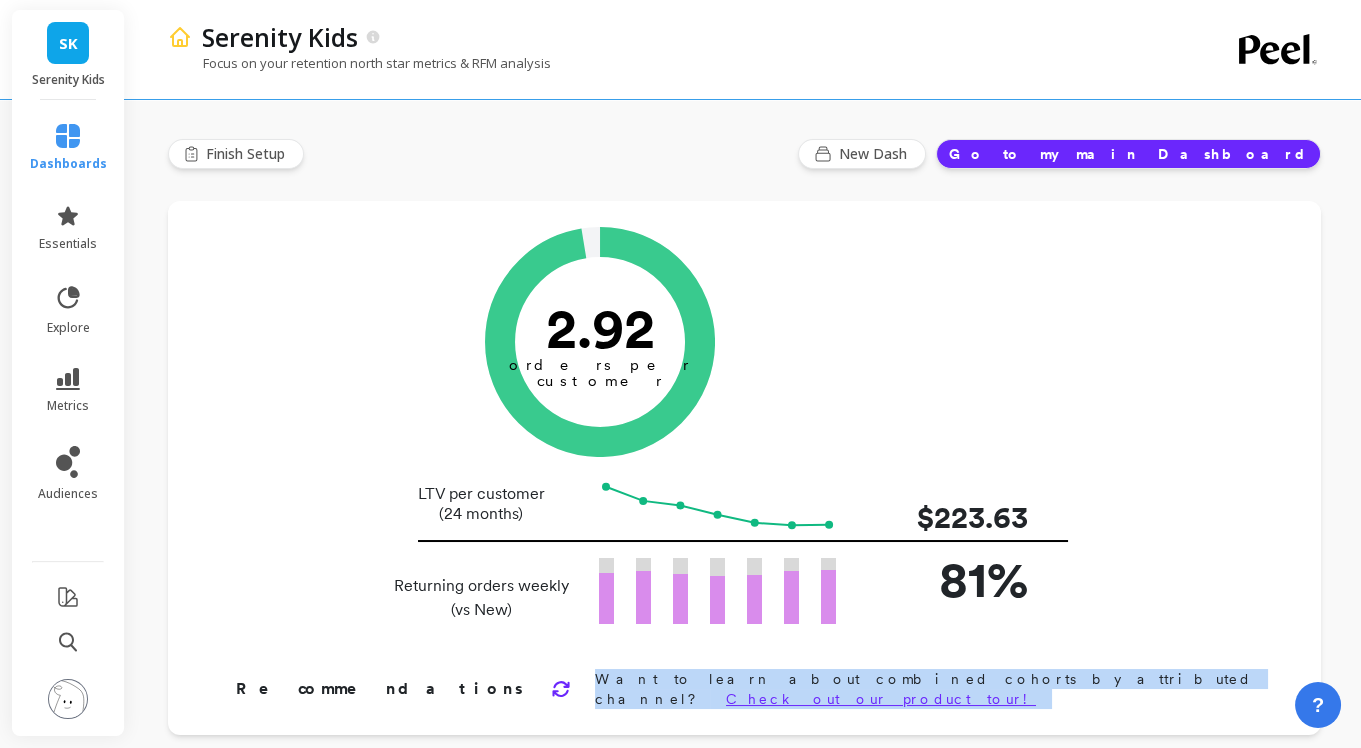 click on "Check out our product tour!" at bounding box center [881, 699] 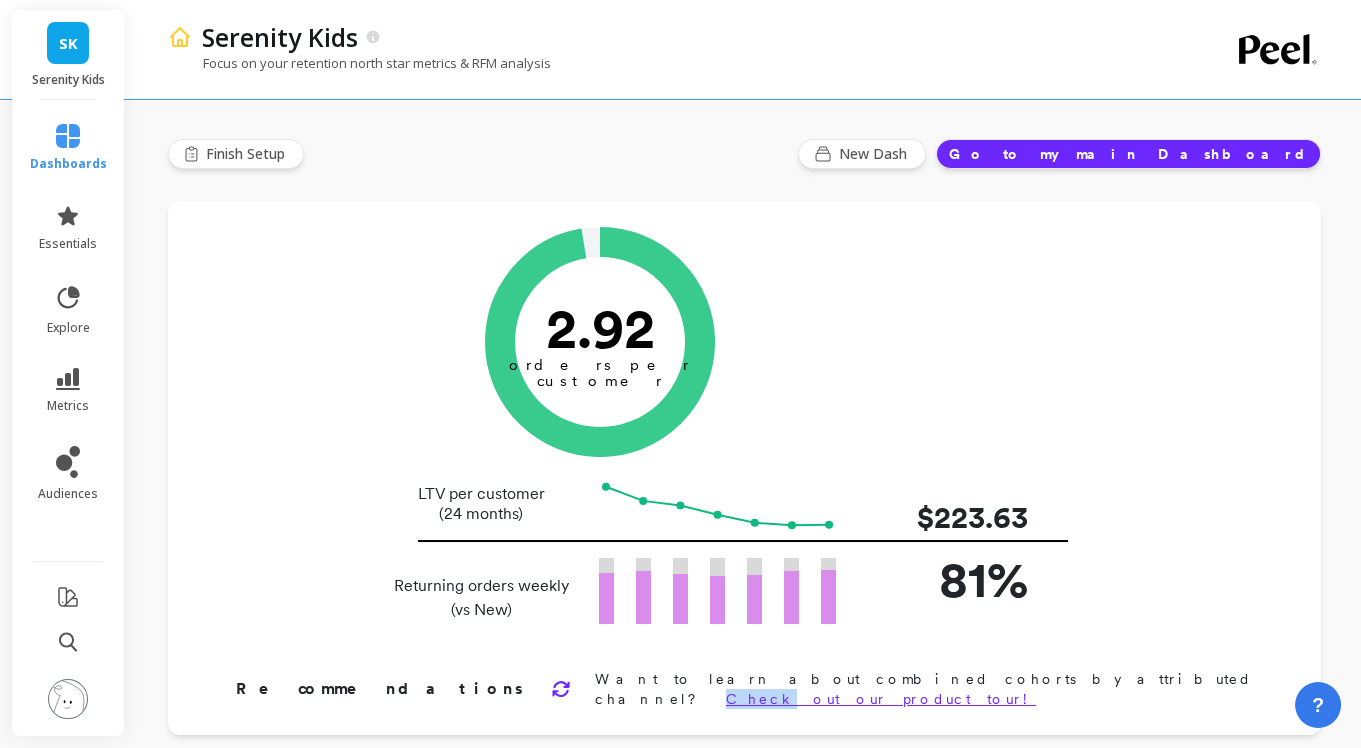 click on "Check out our product tour!" at bounding box center (881, 699) 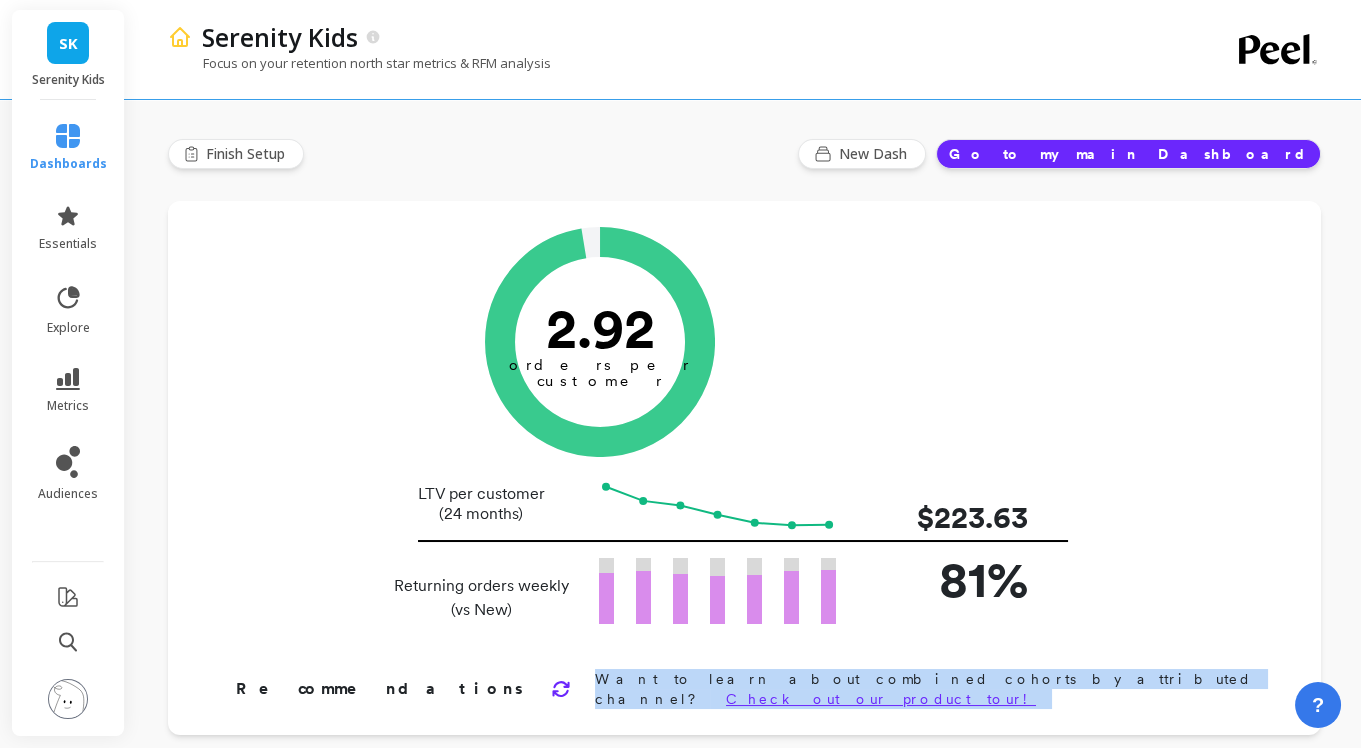 click on "Check out our product tour!" at bounding box center [881, 699] 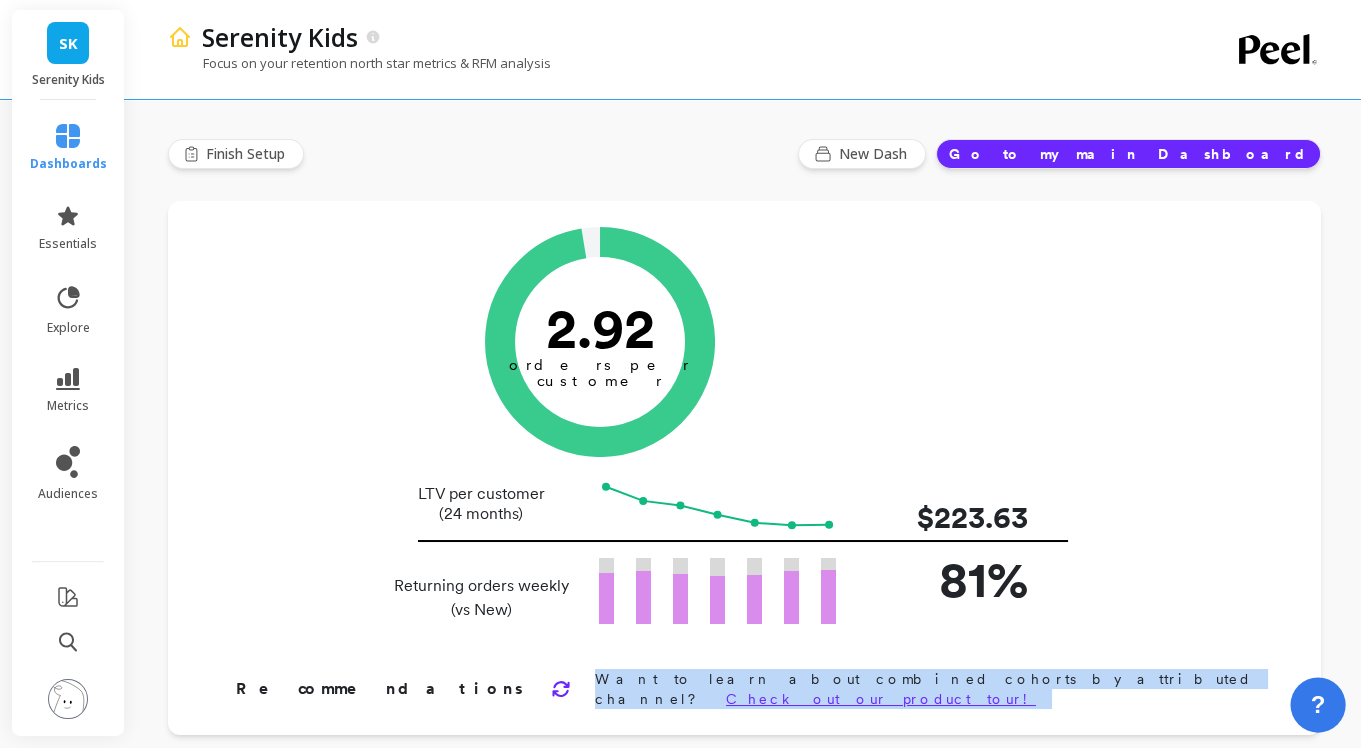 click on "?" at bounding box center (1317, 704) 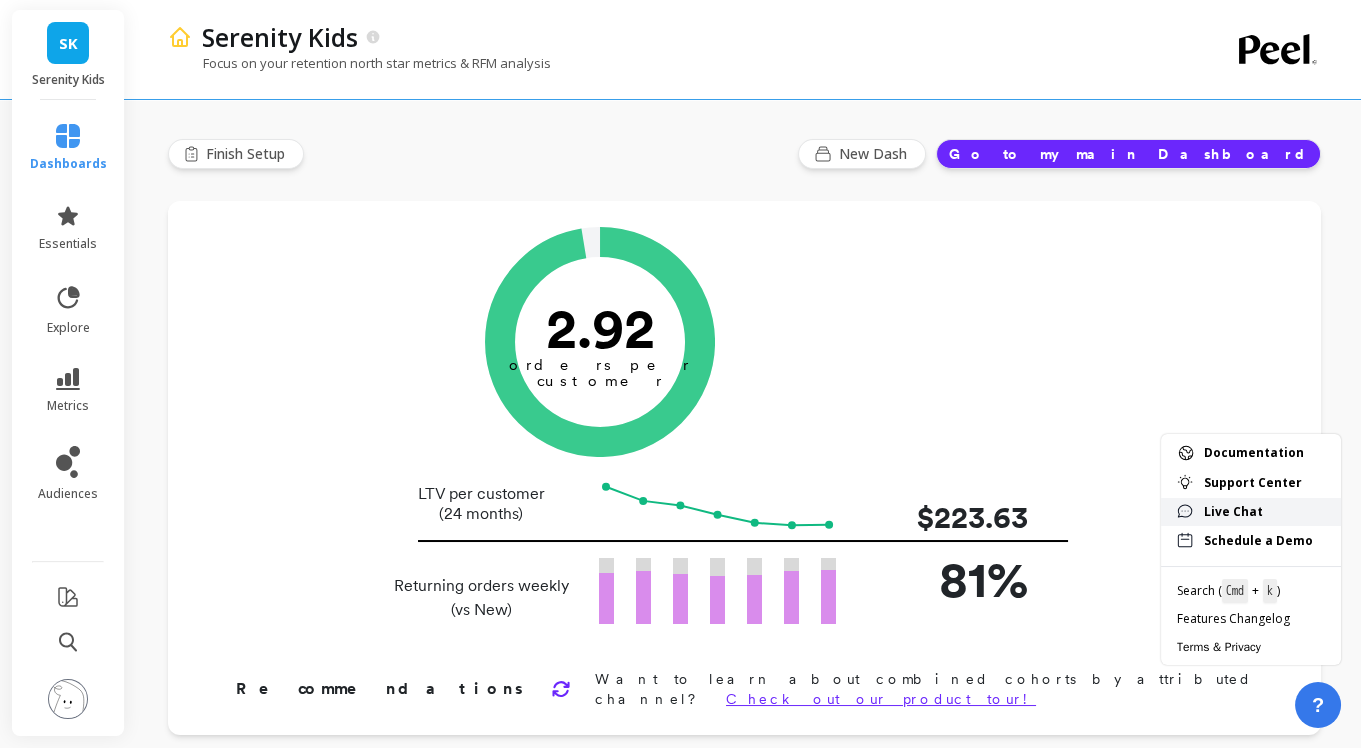 click on "Live Chat" at bounding box center (1251, 512) 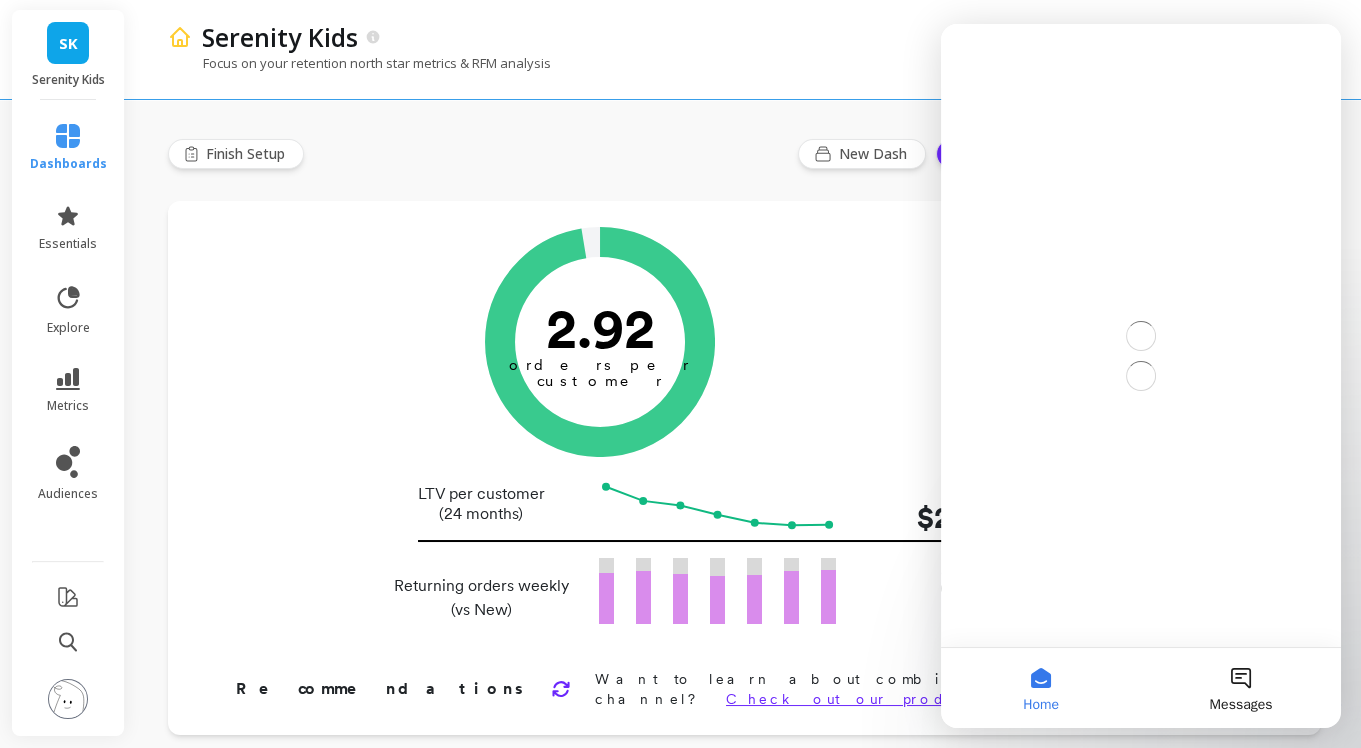 scroll, scrollTop: 0, scrollLeft: 0, axis: both 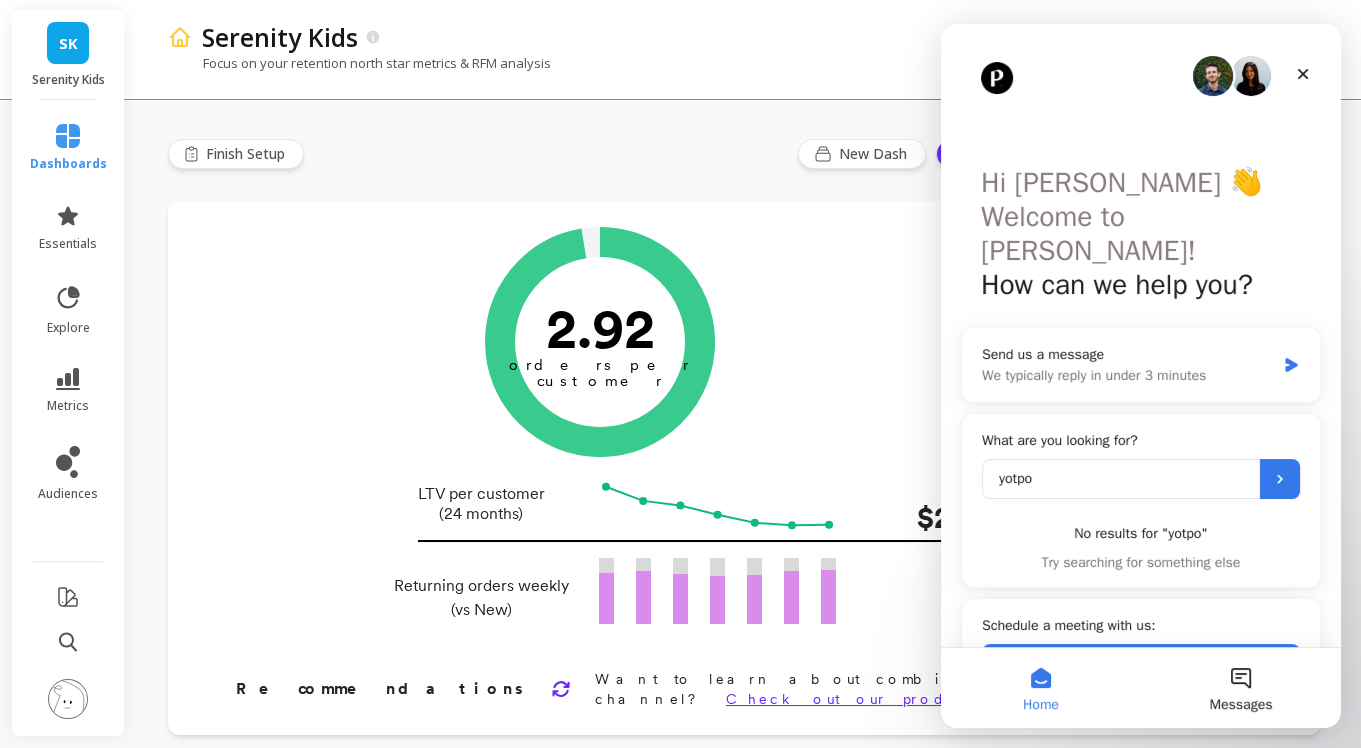 click on "yotpo" at bounding box center (1121, 479) 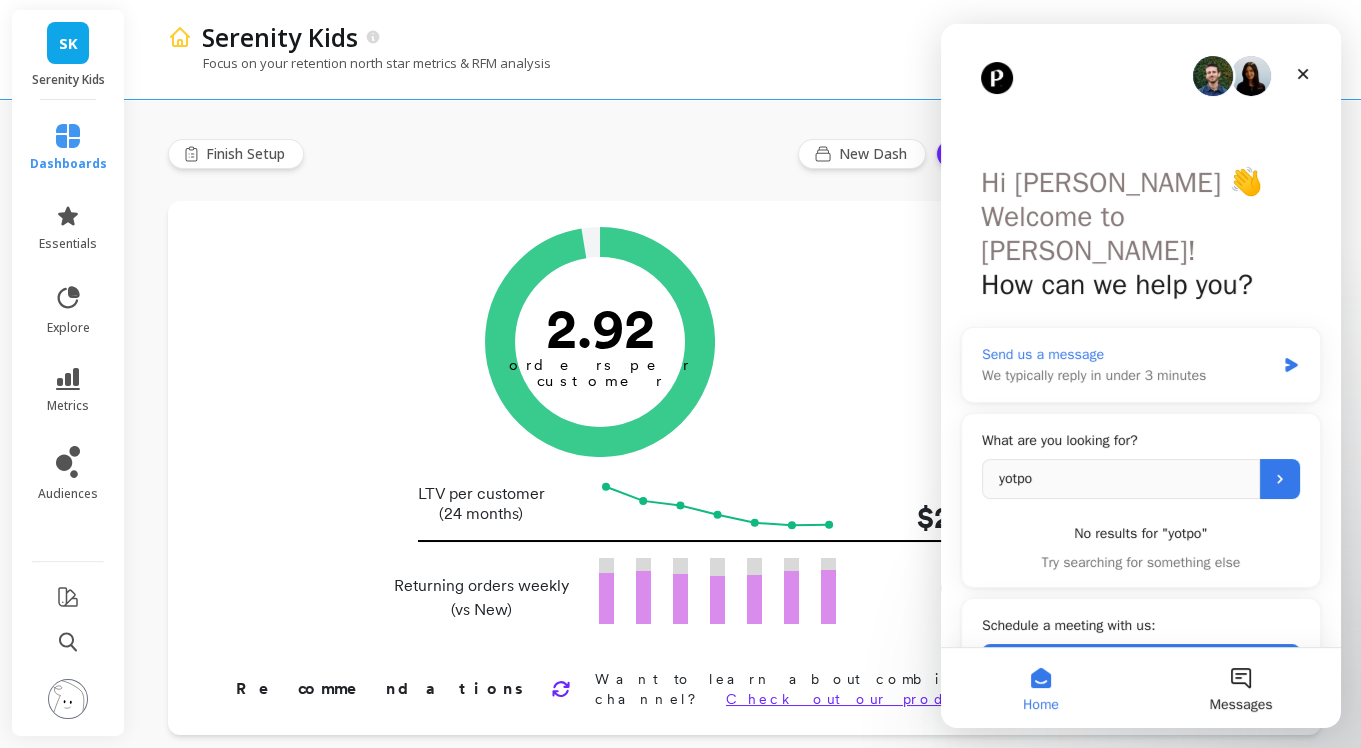 click on "Send us a message We typically reply in under 3 minutes" at bounding box center (1141, 365) 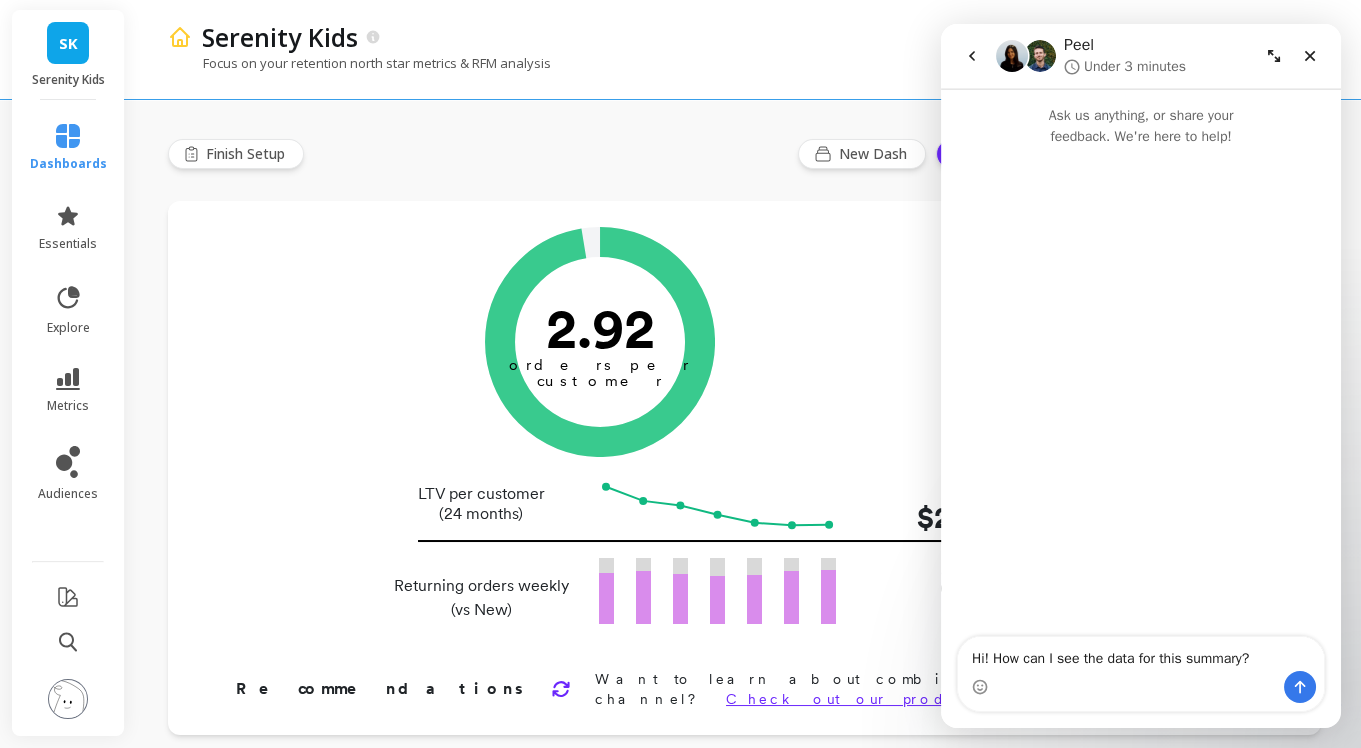 click on "Hi! How can I see the data for this summary?" at bounding box center [1141, 654] 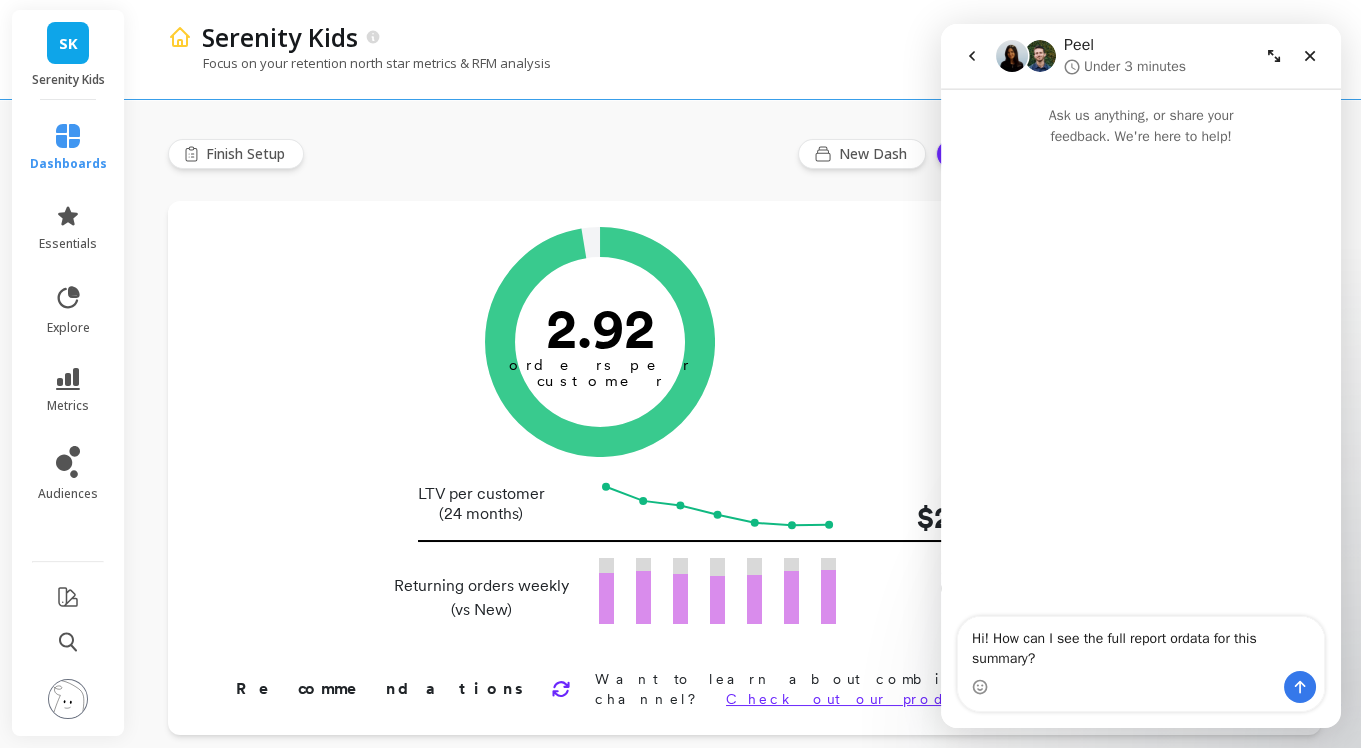 type on "Hi! How can I see the full report or data for this summary?" 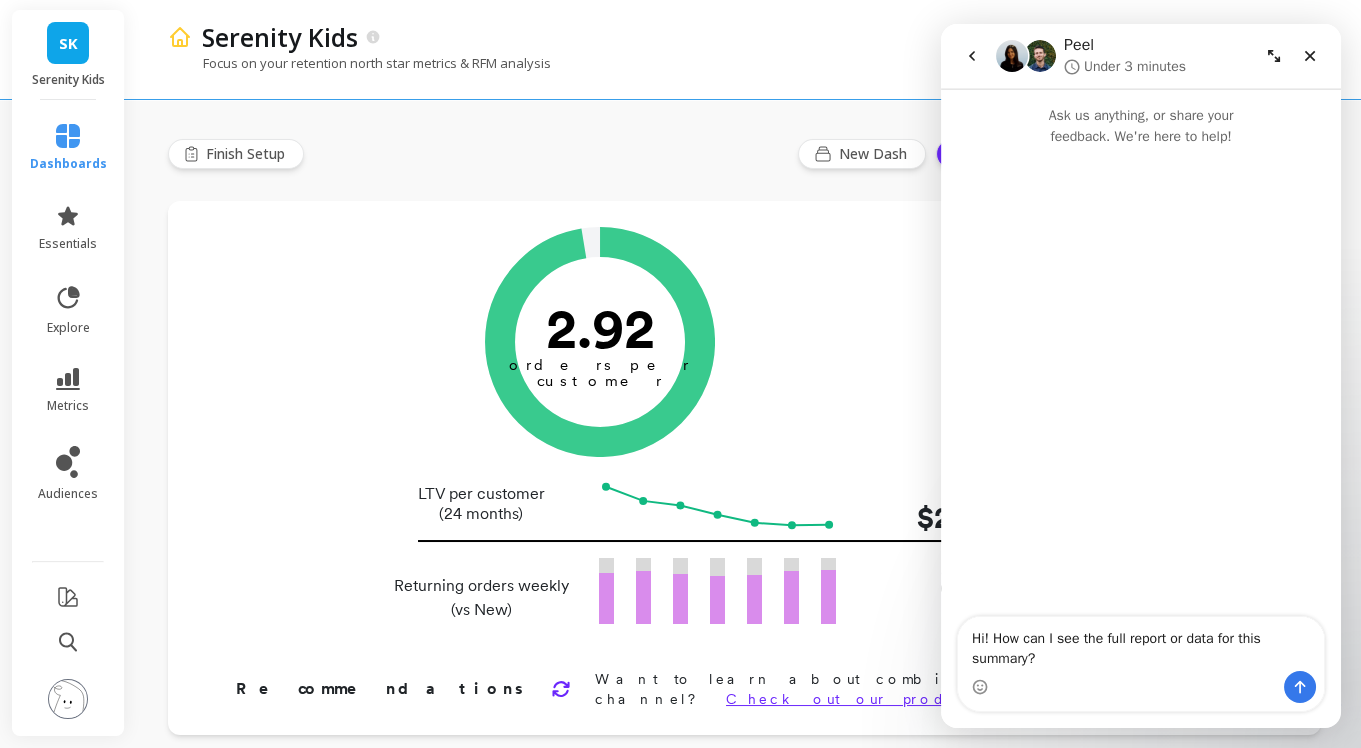 type 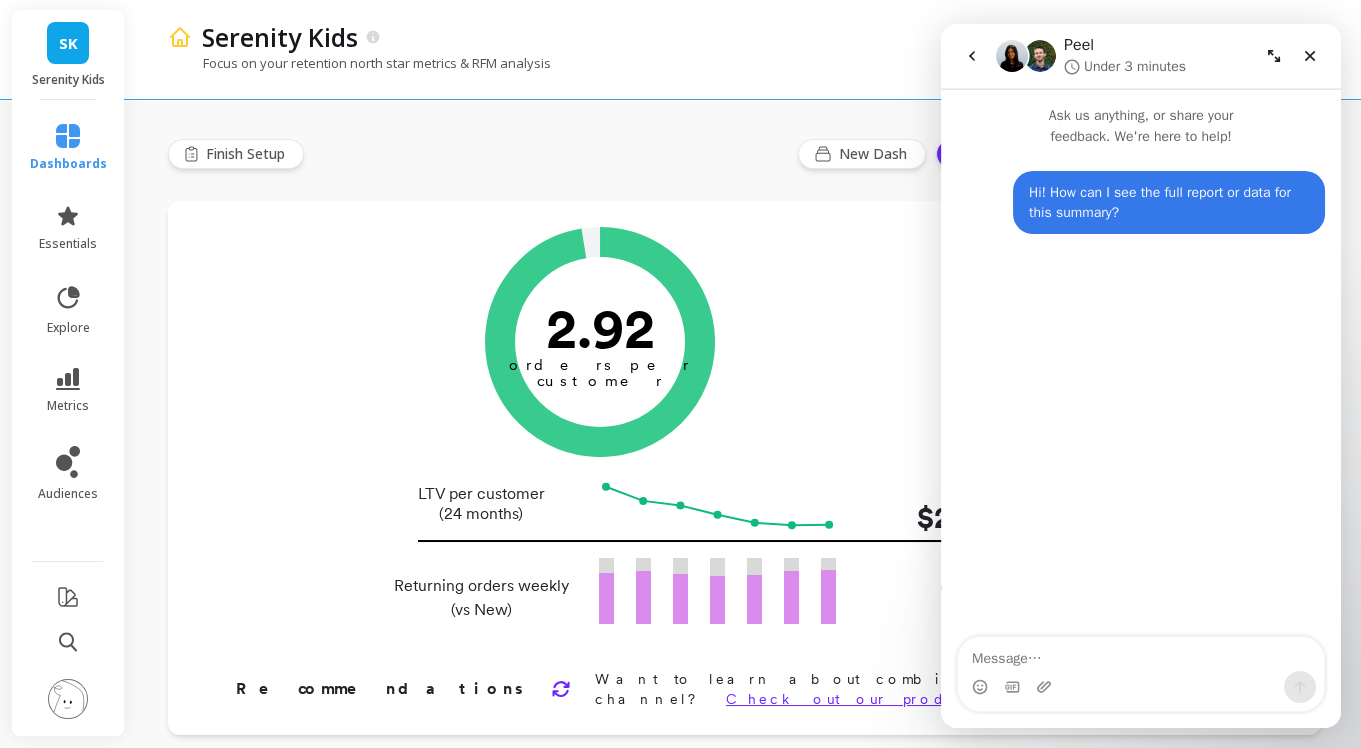 click at bounding box center (1141, 654) 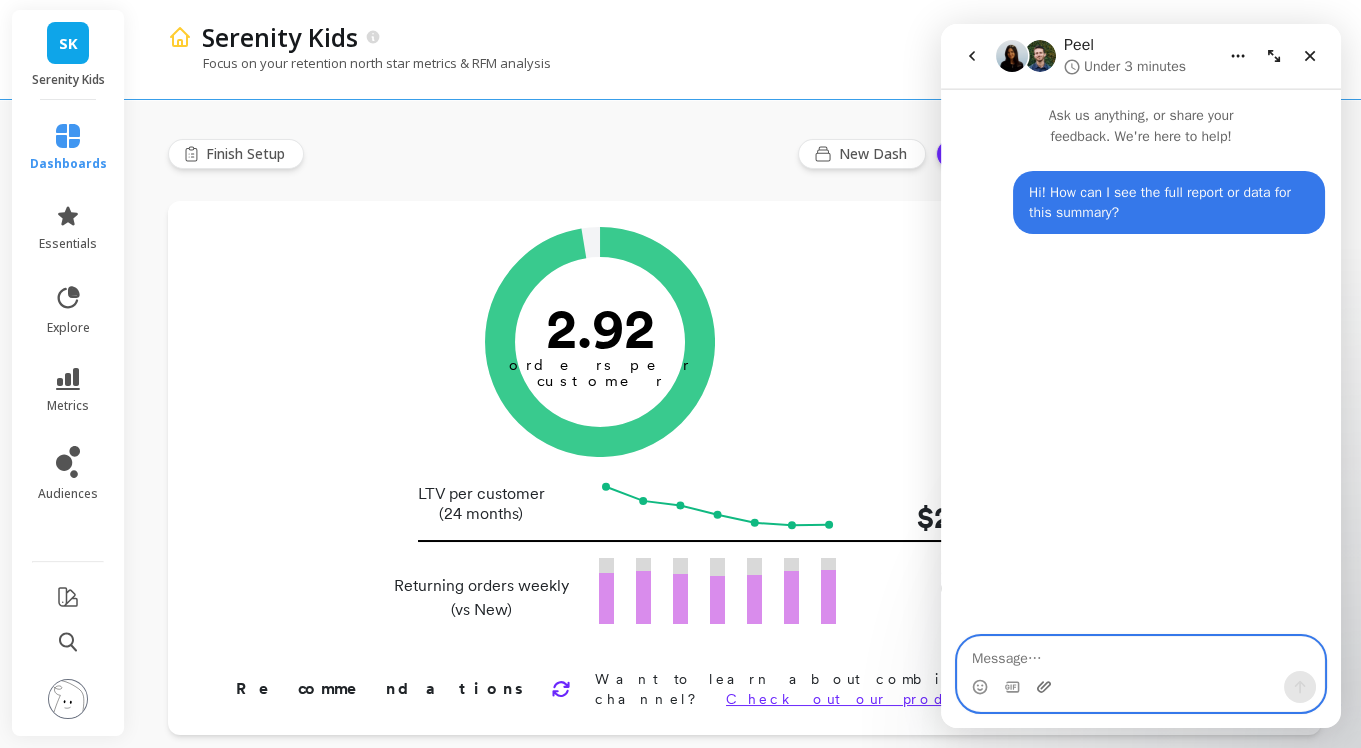 click 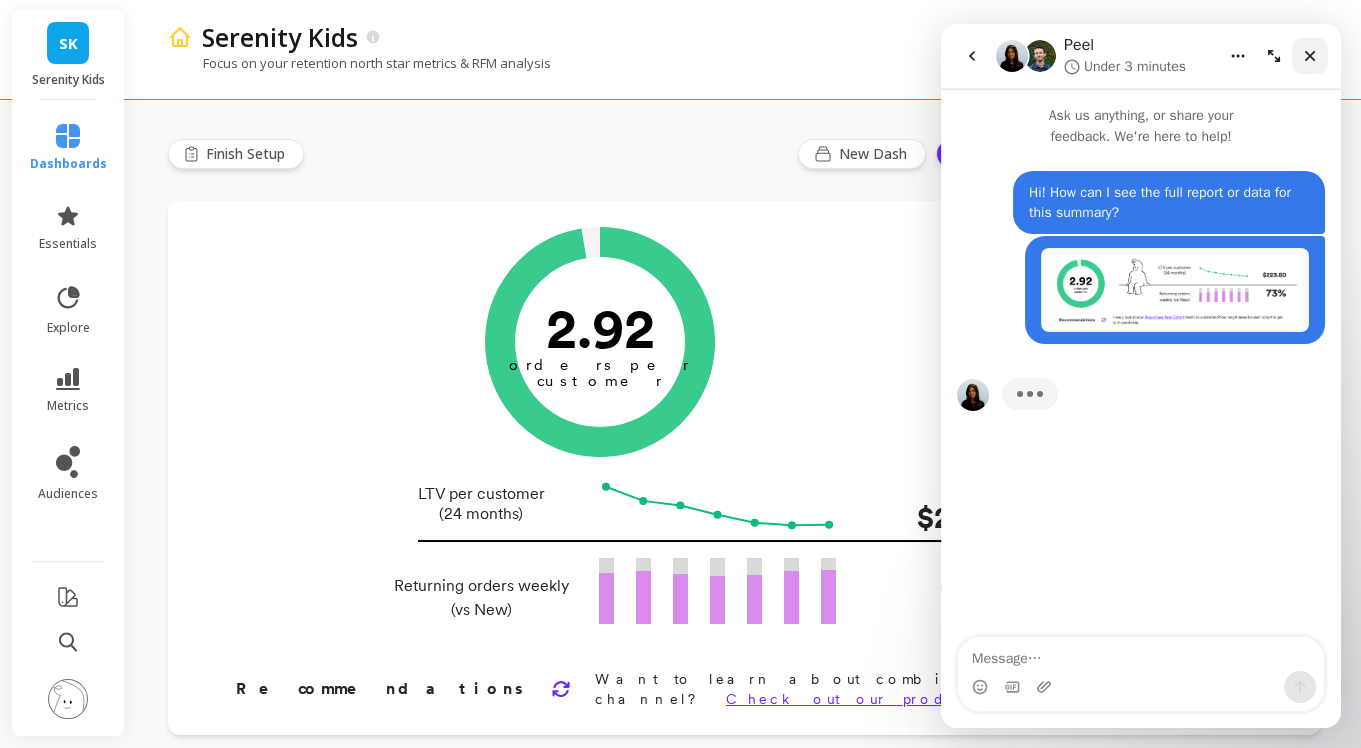 click 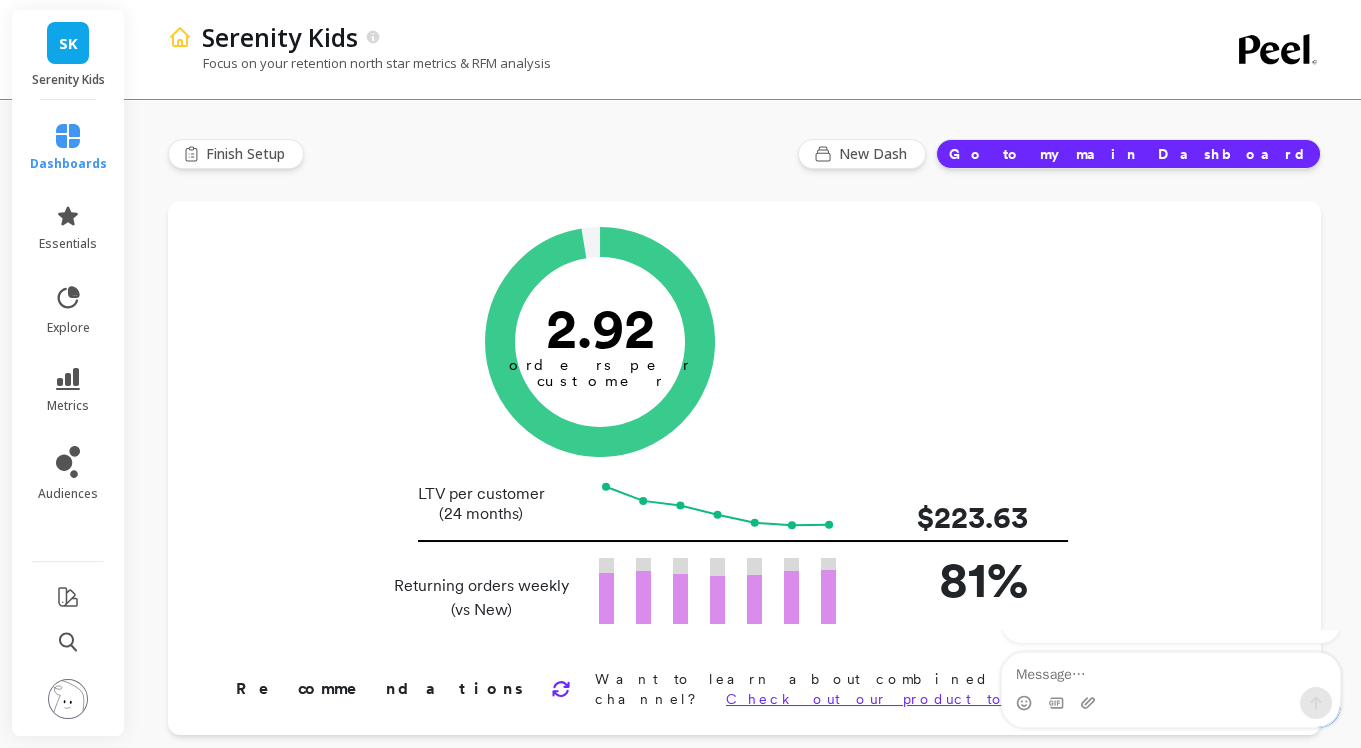 scroll, scrollTop: 0, scrollLeft: 0, axis: both 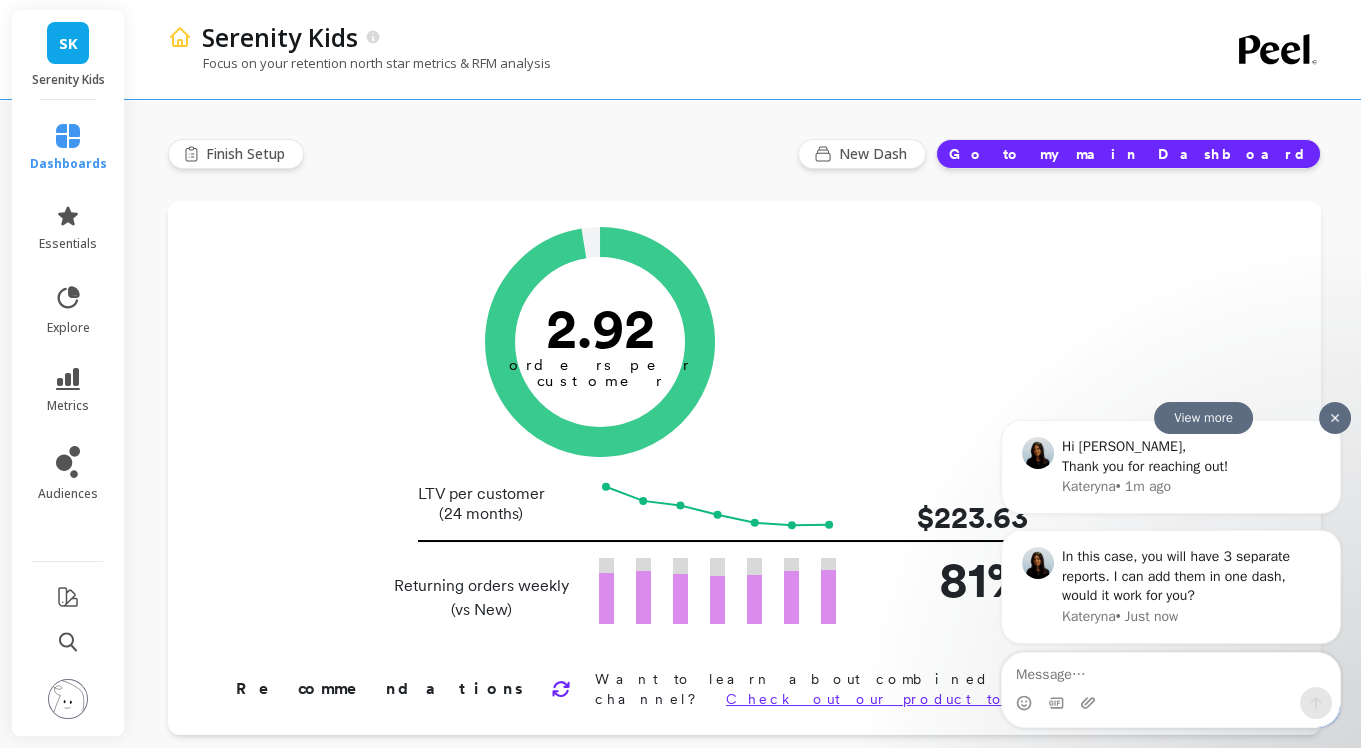 click on "In this case, you will have 3 separate reports. I can add them in one dash, would it work for you?" at bounding box center (1191, 576) 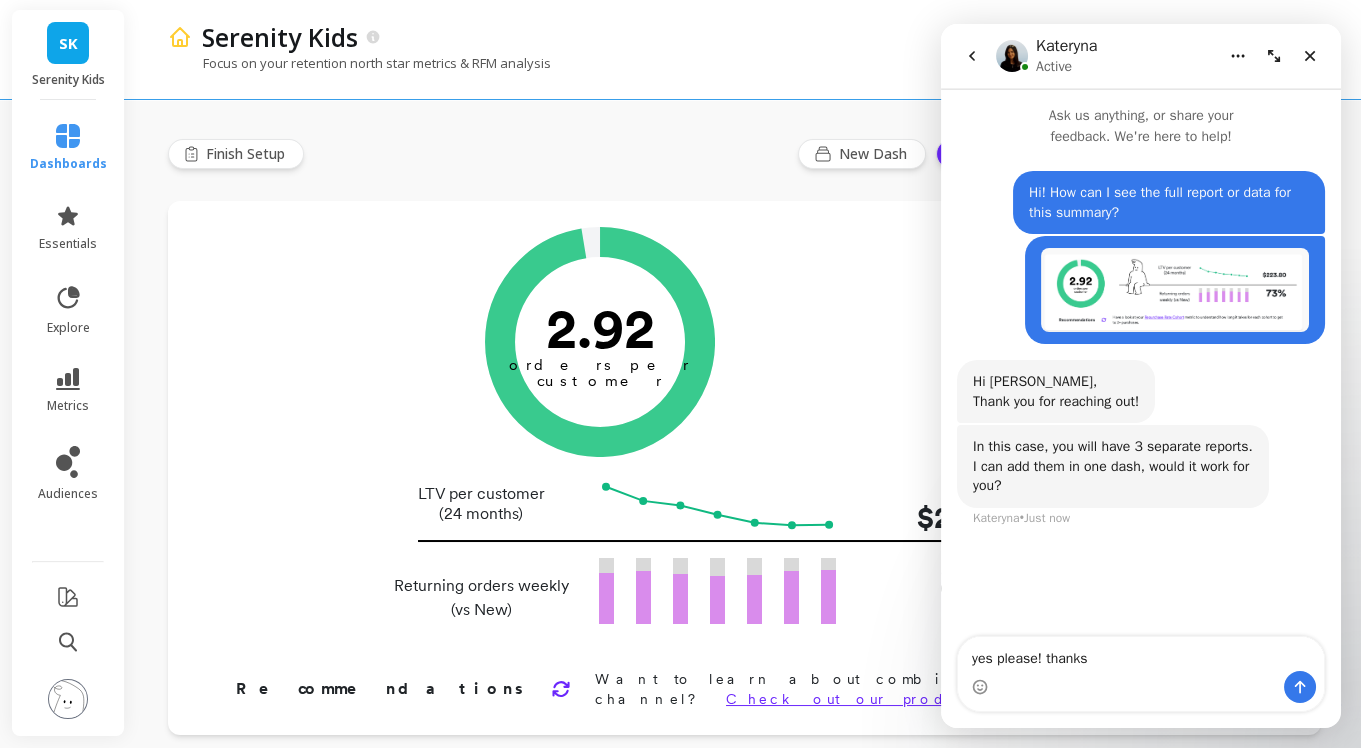 type on "yes please! thanks!" 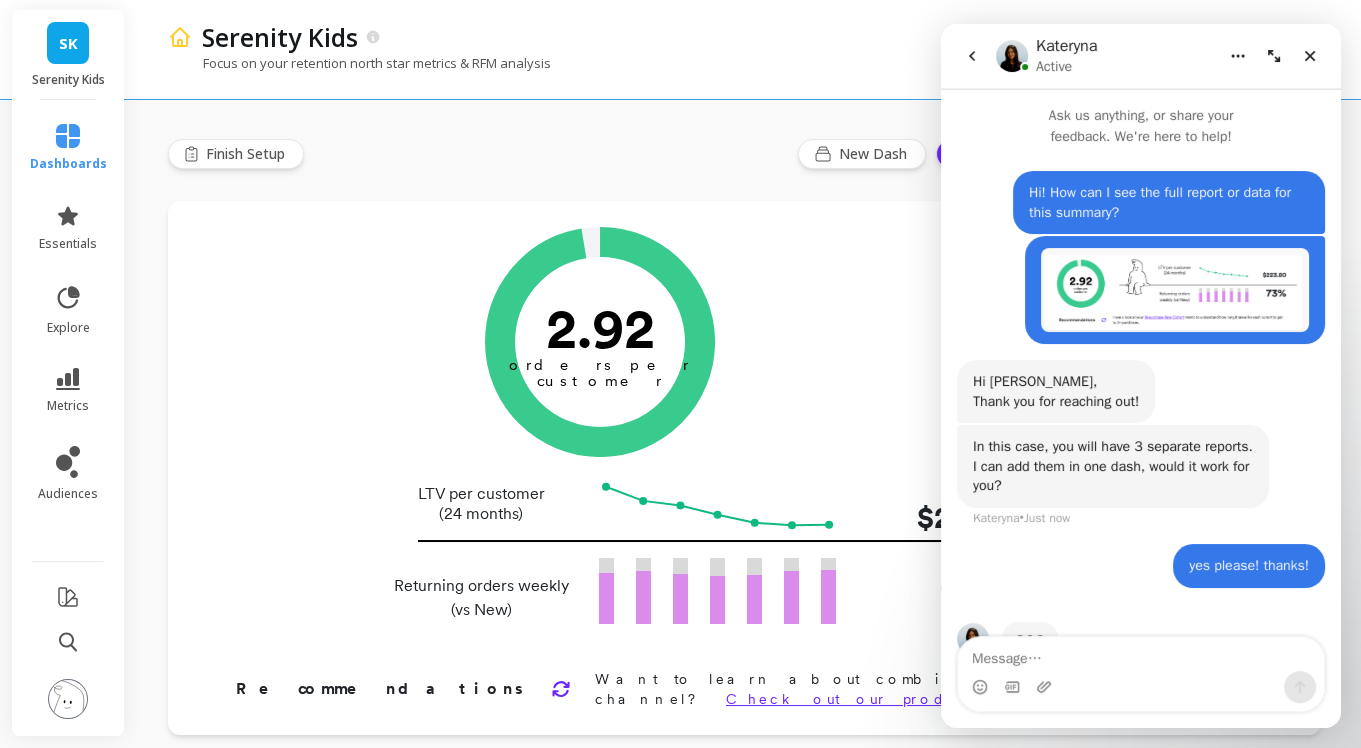 scroll, scrollTop: 49, scrollLeft: 0, axis: vertical 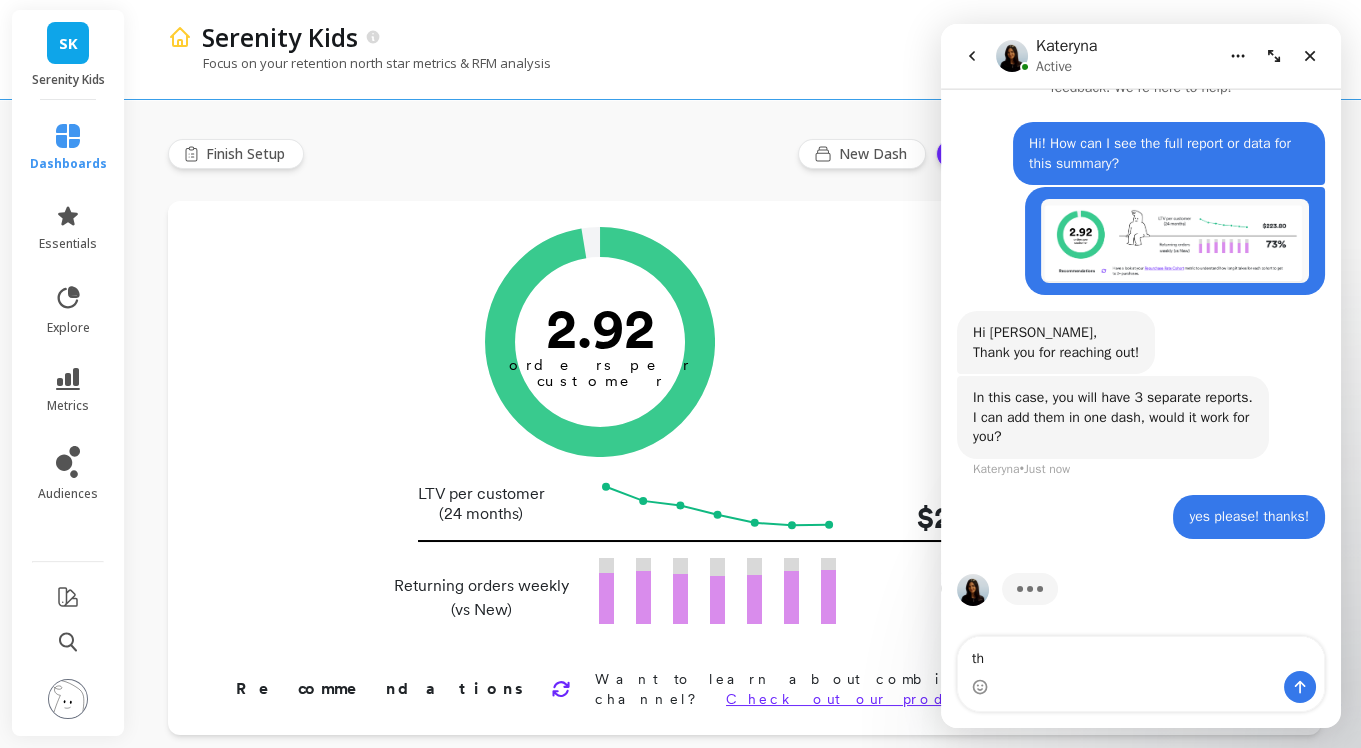 type on "the" 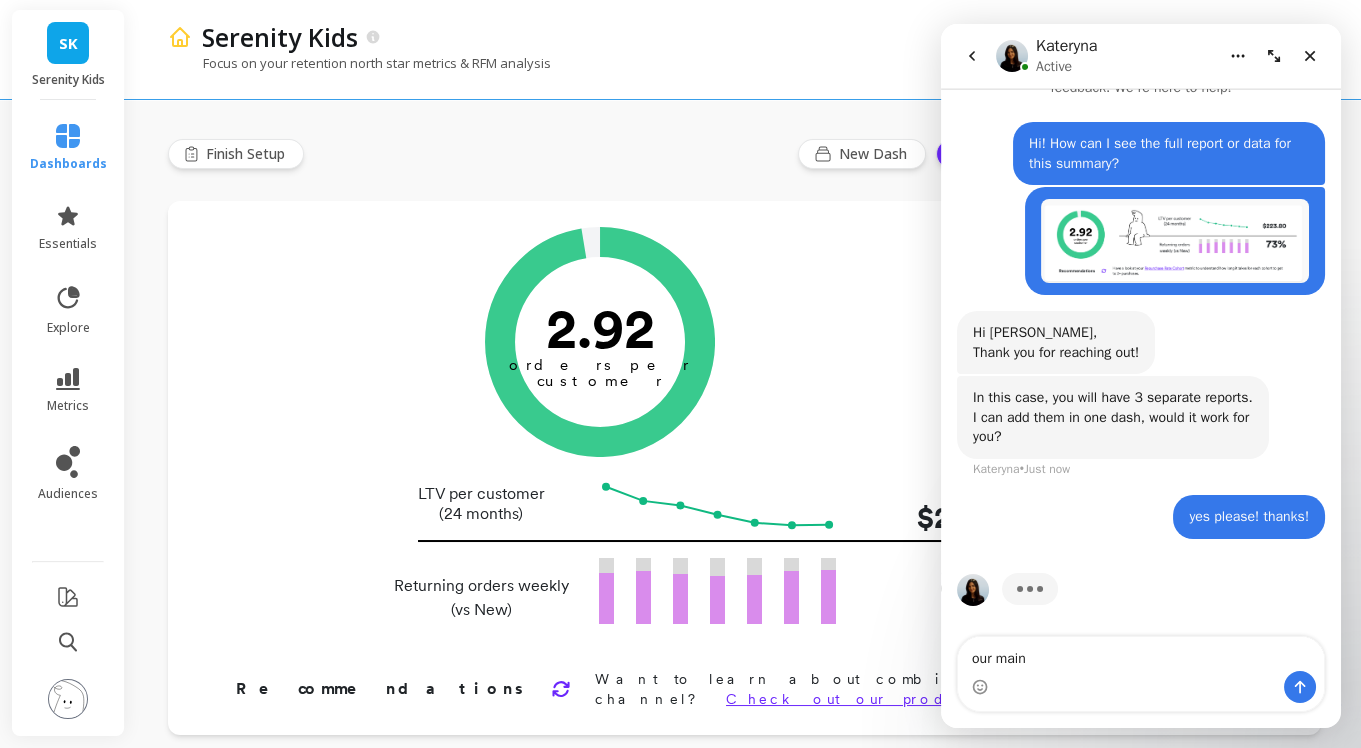 type on "our main" 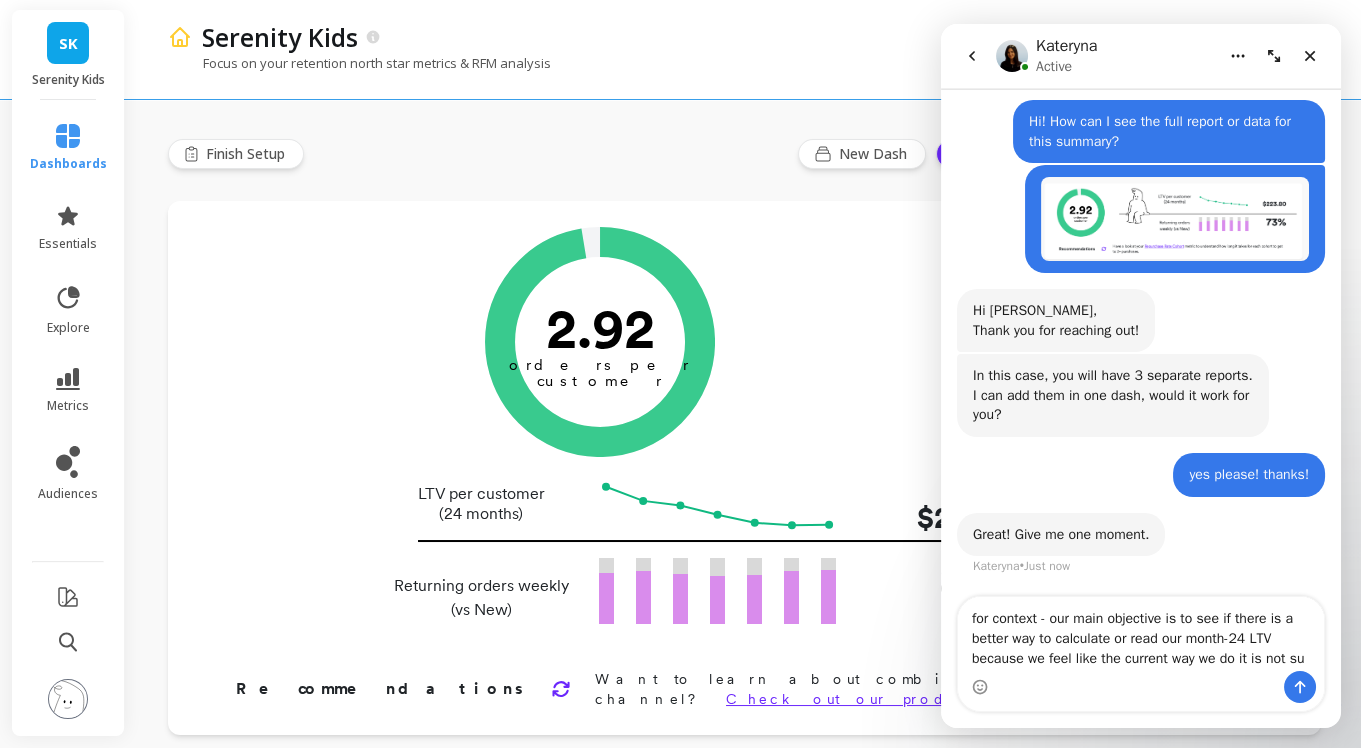 scroll, scrollTop: 91, scrollLeft: 0, axis: vertical 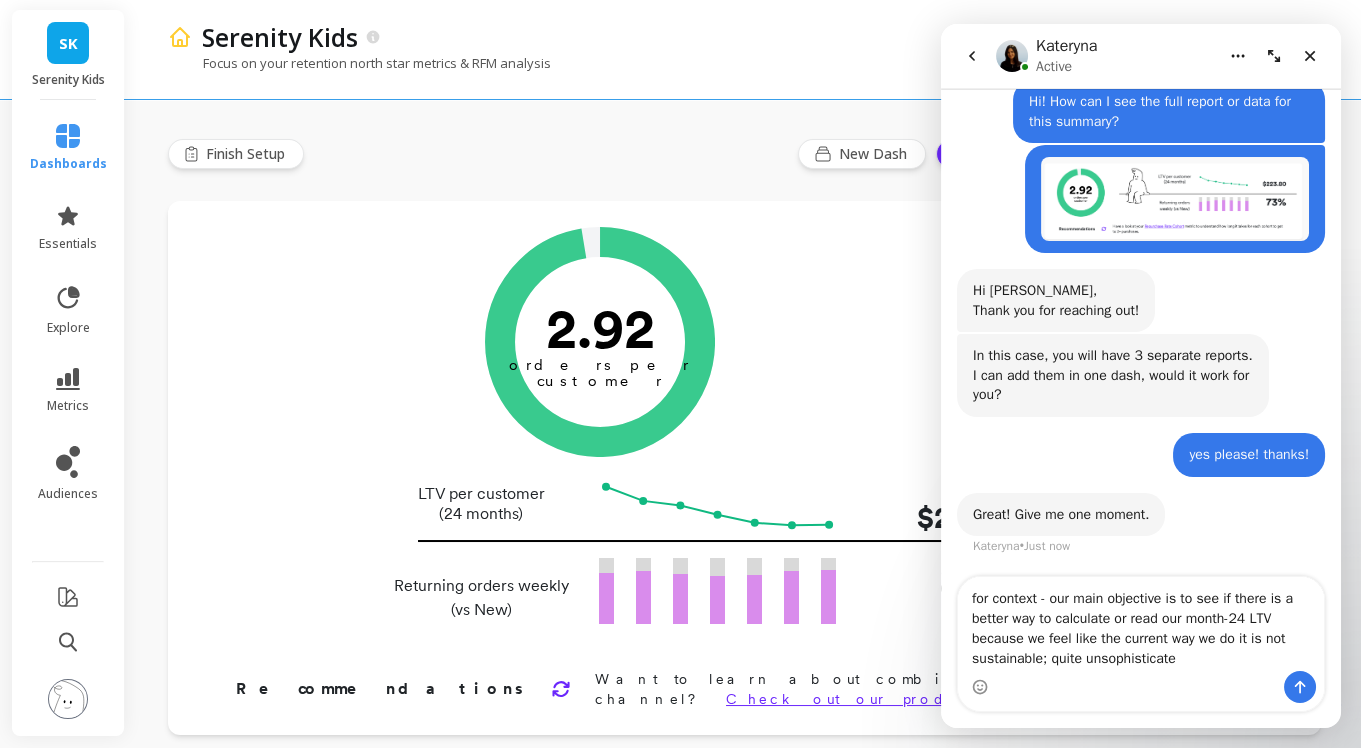 type on "for context - our main objective is to see if there is a better way to calculate or read our month-24 LTV because we feel like the current way we do it is not sustainable; quite unsophisticated" 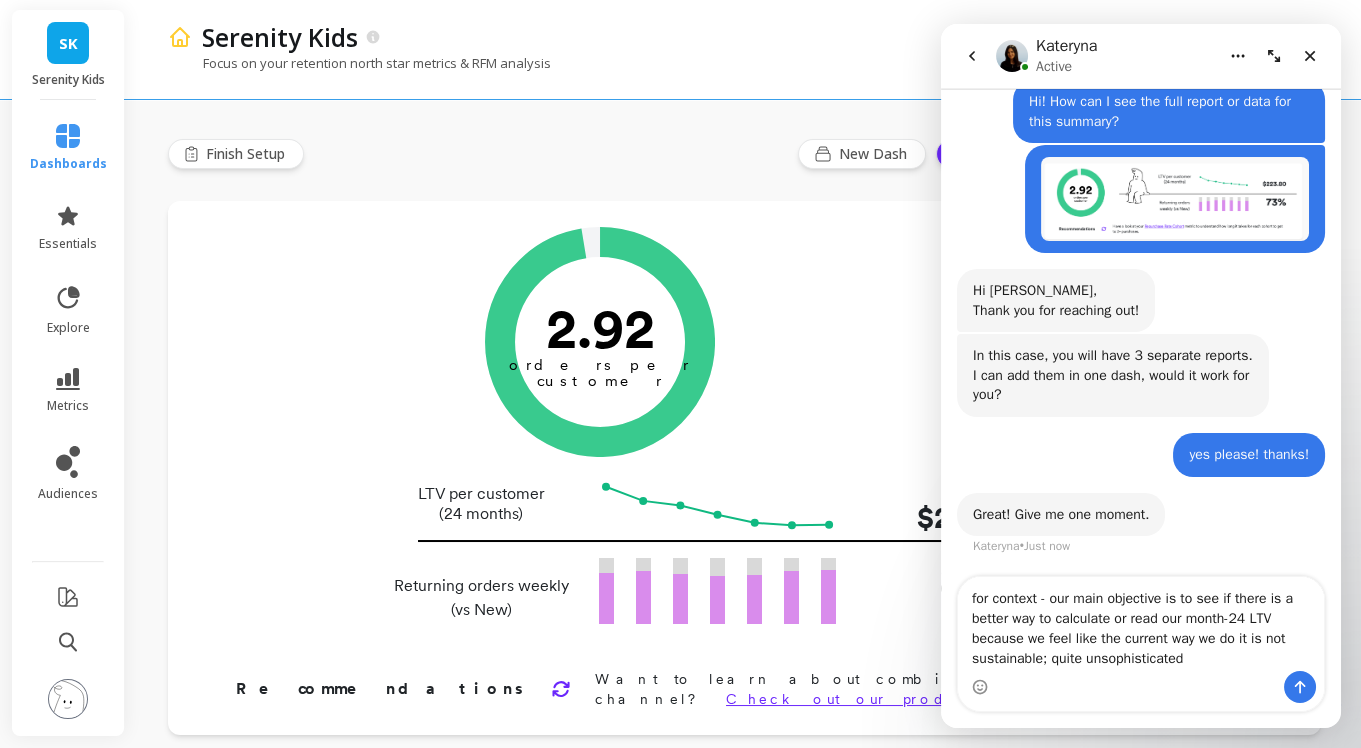 type 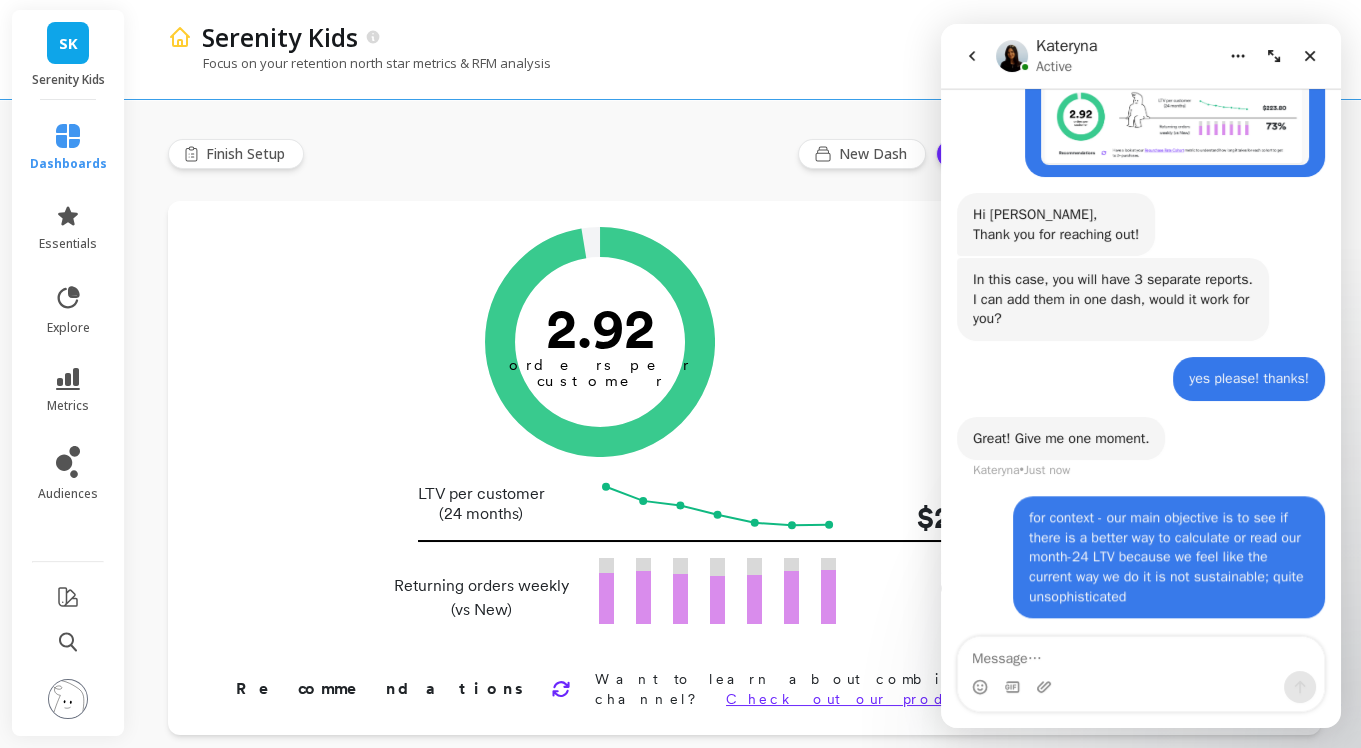 scroll, scrollTop: 169, scrollLeft: 0, axis: vertical 